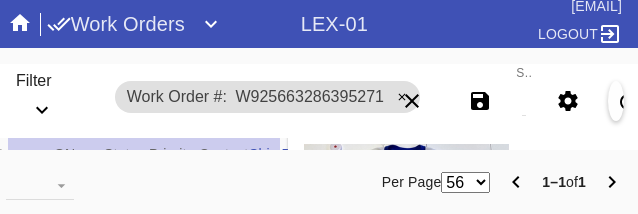 scroll, scrollTop: 0, scrollLeft: 0, axis: both 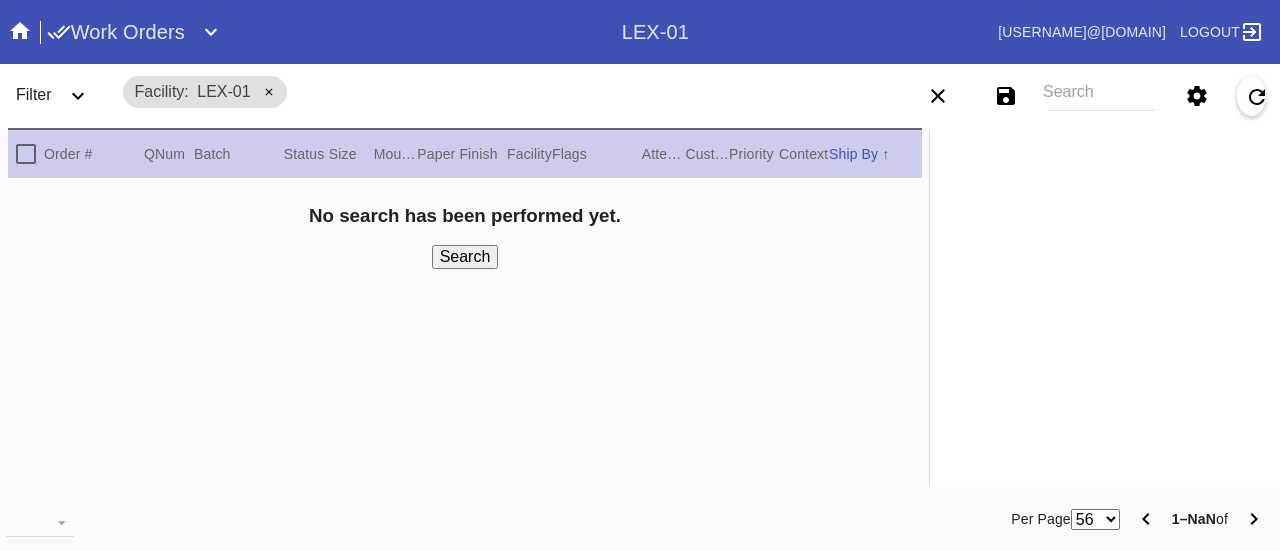 click at bounding box center (211, 32) 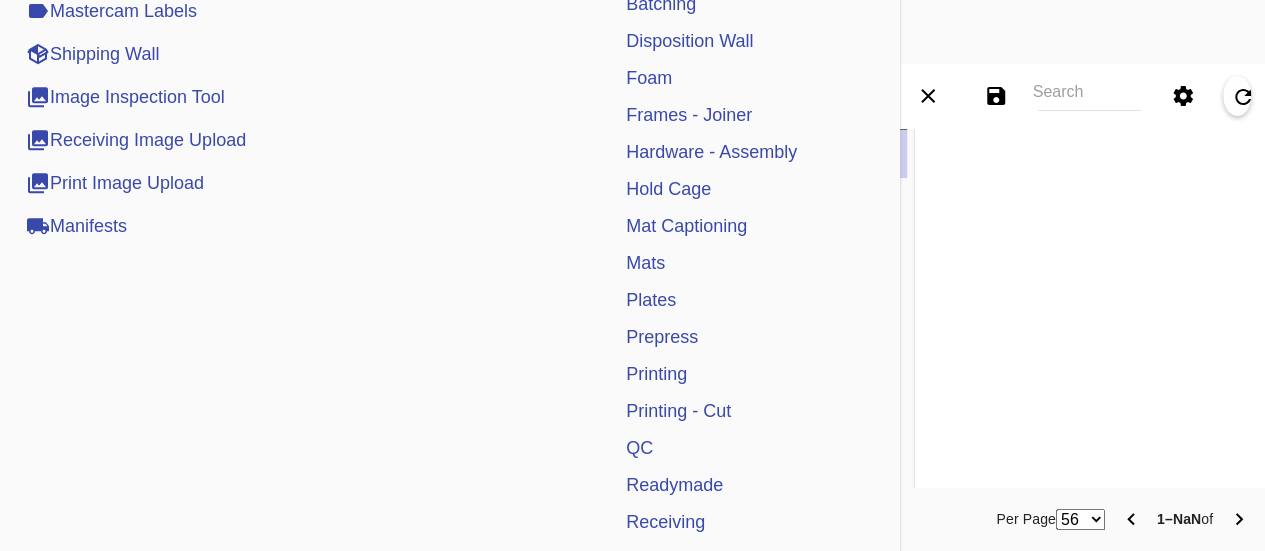 scroll, scrollTop: 500, scrollLeft: 0, axis: vertical 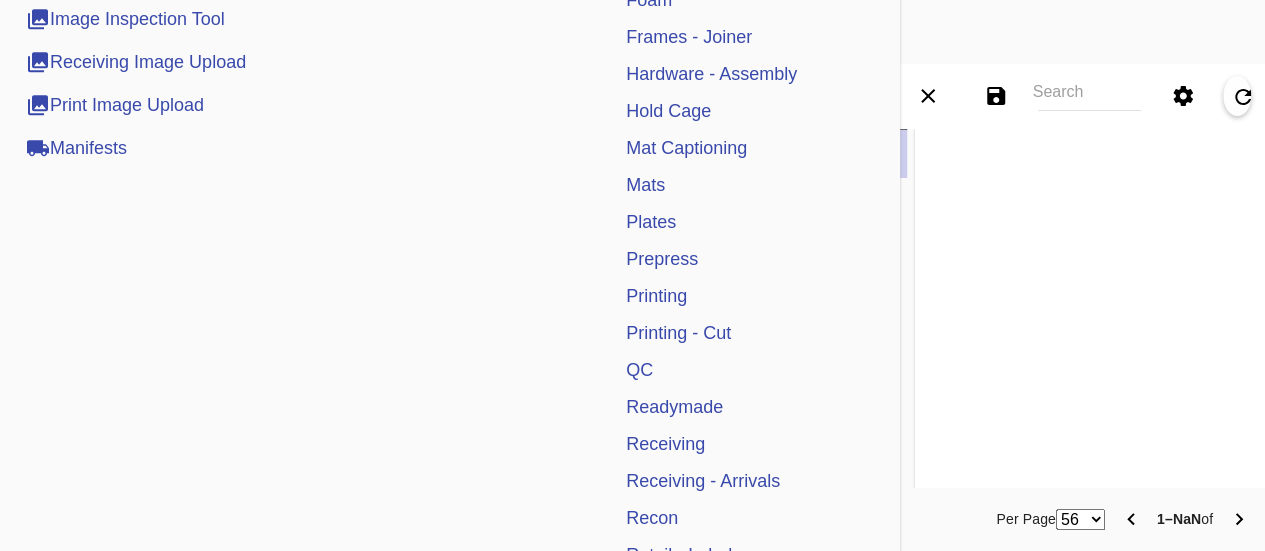 click on "Receiving" at bounding box center [665, 444] 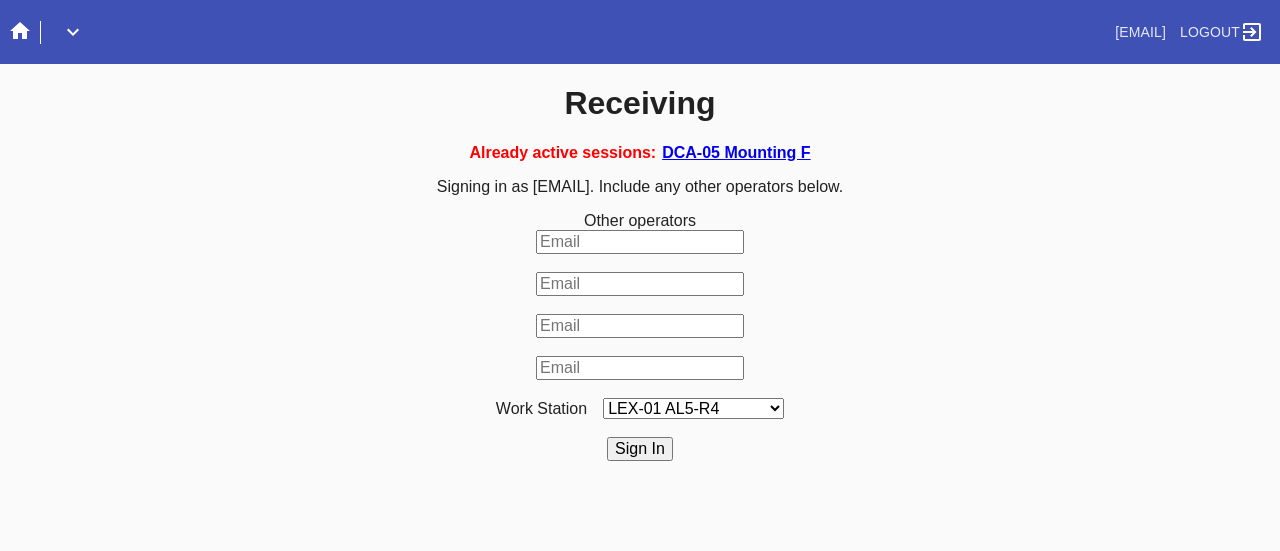 scroll, scrollTop: 0, scrollLeft: 0, axis: both 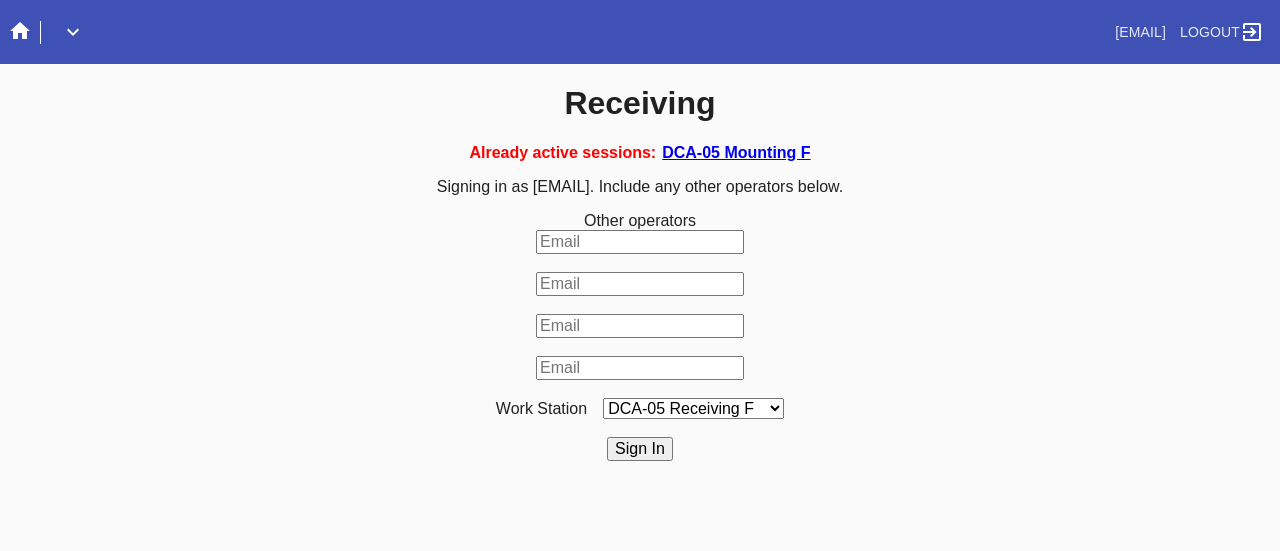 click on "LEX-01 AL5-R4
LEX-01 AL1-R1
LEX-01 AL5-R2
LEX-01 AL5-R5
LAS-01 Art Cell 4 - R1
LEX-01 AL1-R2
LEX-01 AL1-R3
LEX-01 AL5-R3
LEX-01 AL5-R6
LEX-01 AL1-R4
LEX-01 AC1-R1
LAS-01 Art Cell 1 - R1
LEX-01 AL4-R1
LEX-01 AC2-R1
LEX-01 AL4-R2
LEX-01 AC3-R1
LAS-01 Art Cell 5 - R1
LEX-01 AC4-R1
LAS-01 Art Cell 2 - R1
LAS-01 Art Cell 6 - R1
LAS-01 Art Cell 8 - R1
LEX-01 AL2-R1
LAS-01 Art Cell 3 - R1
DCA-05 Receiving A
DCA-05 Receiving B
DCA-05 Receiving C
DCA-05 Receiving D
LEX-01 AL2-R2
DCA-05 Receiving E
DCA-05 Receiving F
DCA-05 Receiving G
DCA-05 Receiving H
LAS-01 Art Cell 7 - R1
LEX-01 AL3-R1
LEX-01 AL3-R2
LEX-01 AL3-R3
LEX-01 AL3-R4
LEX-01 AL5-R1" at bounding box center (693, 408) 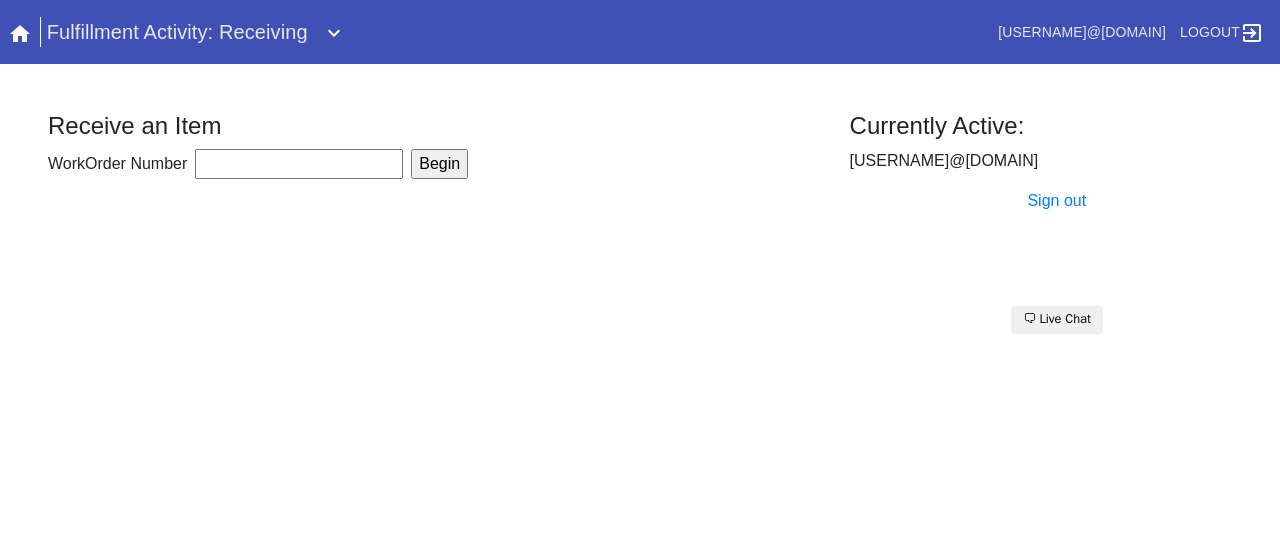scroll, scrollTop: 0, scrollLeft: 0, axis: both 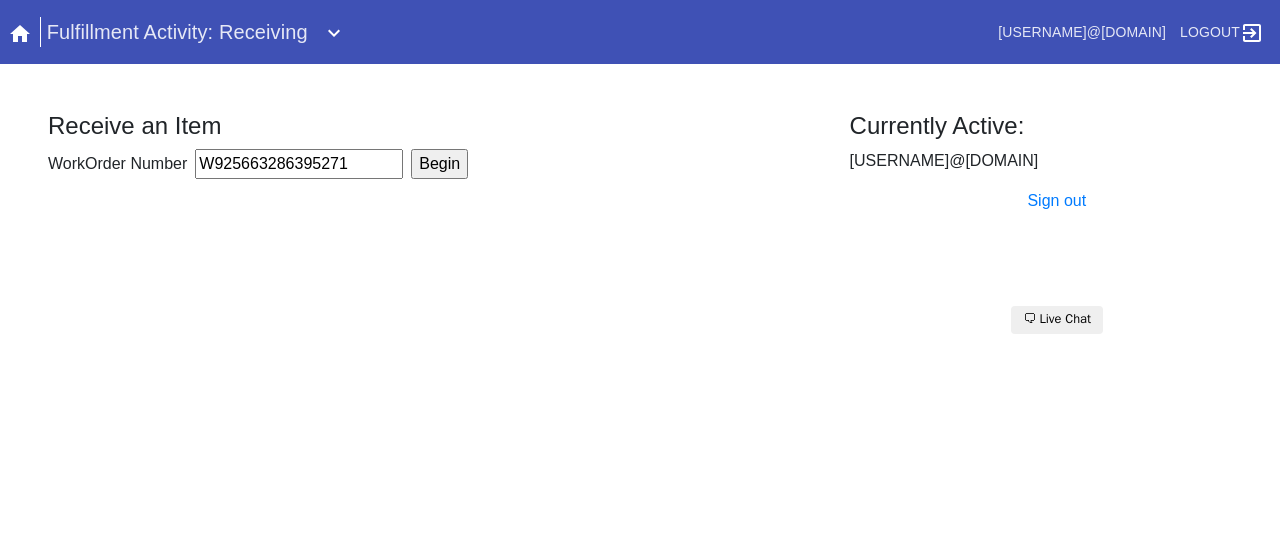type on "W925663286395271" 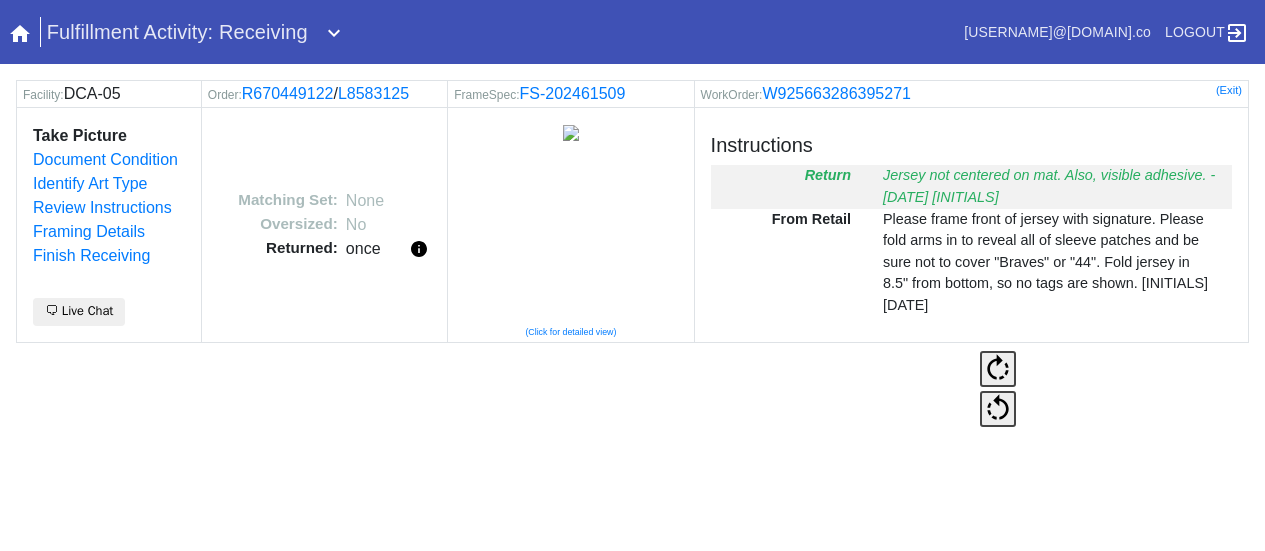 scroll, scrollTop: 0, scrollLeft: 0, axis: both 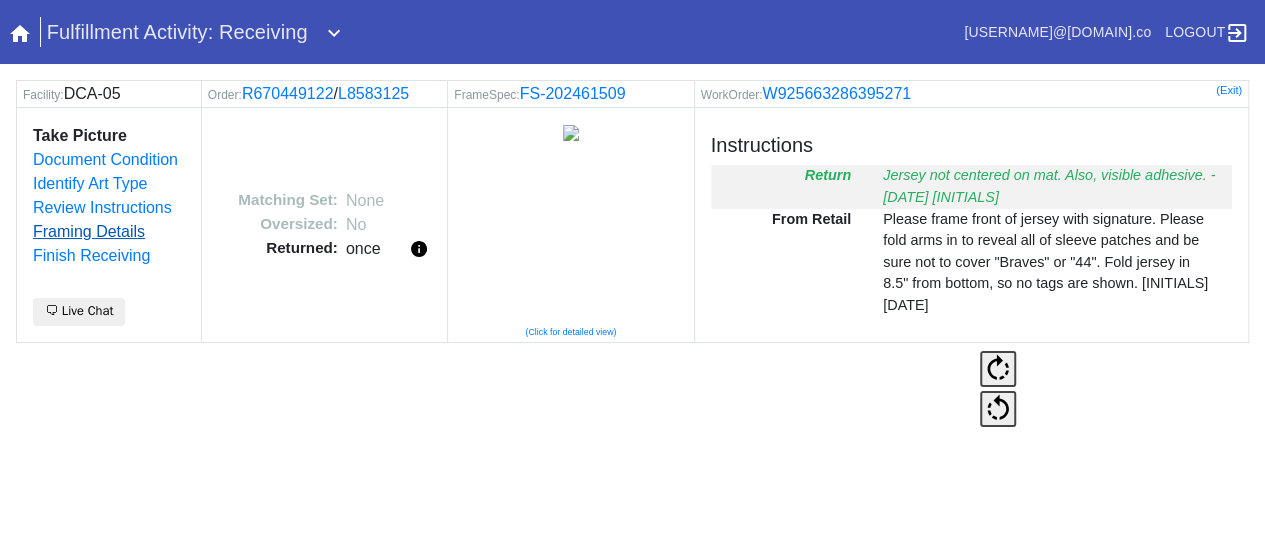 click on "Framing Details" at bounding box center (89, 231) 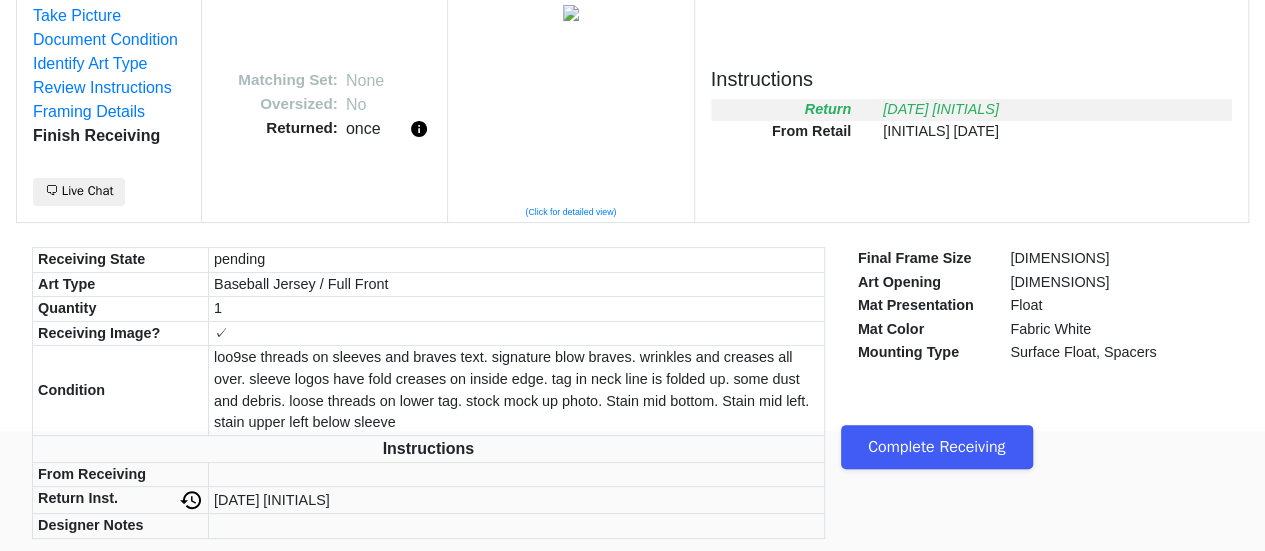 scroll, scrollTop: 128, scrollLeft: 0, axis: vertical 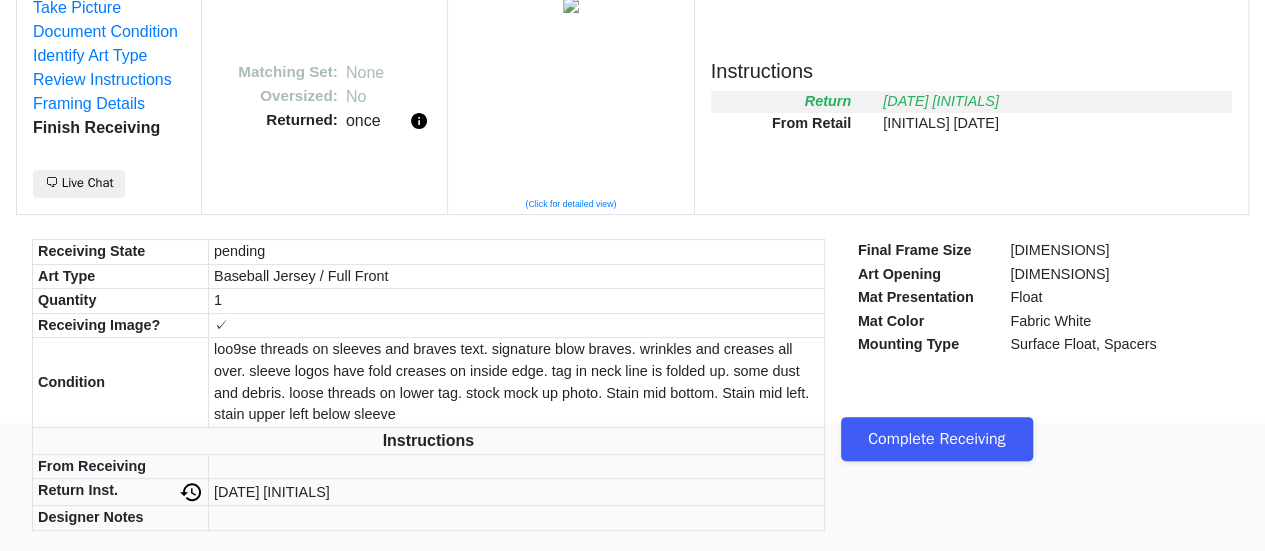 click on "Complete Receiving" at bounding box center (937, 439) 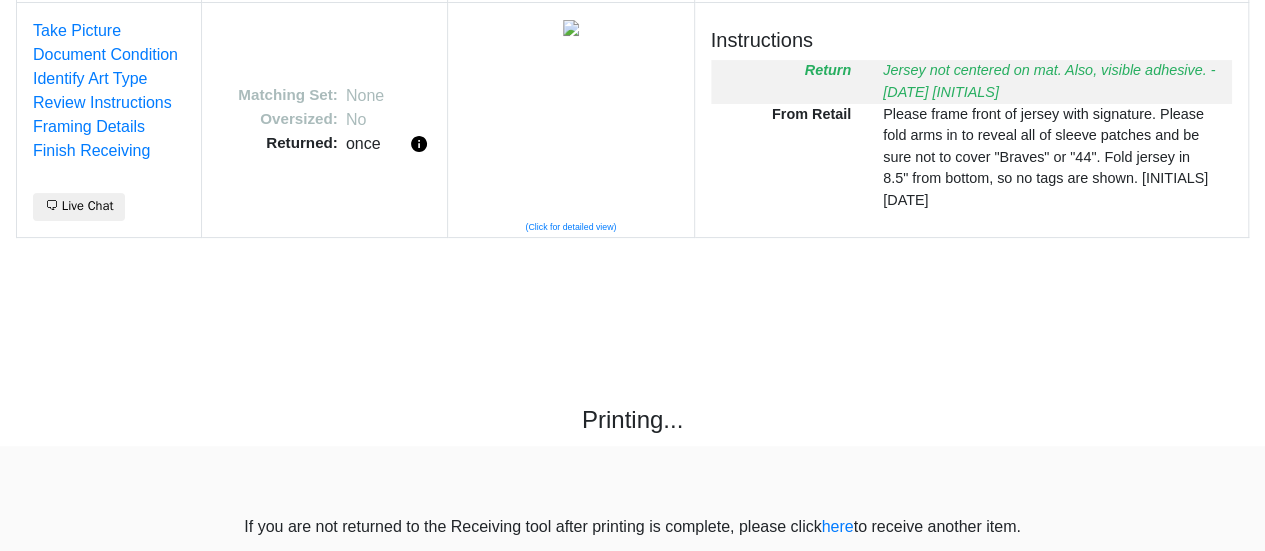 scroll, scrollTop: 107, scrollLeft: 0, axis: vertical 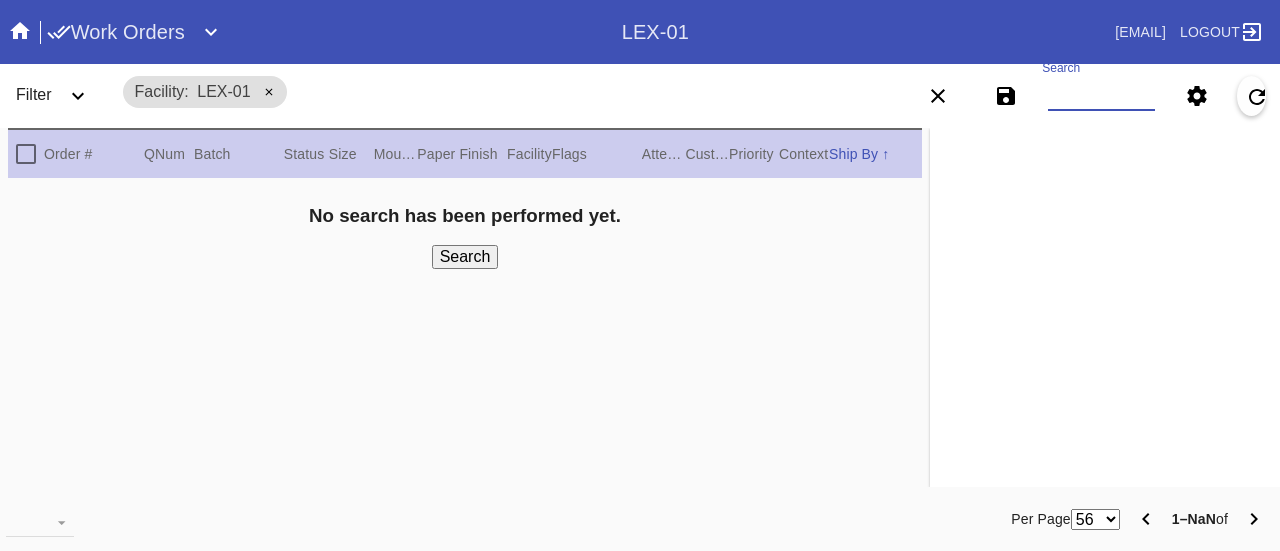 click on "Search" at bounding box center [1101, 96] 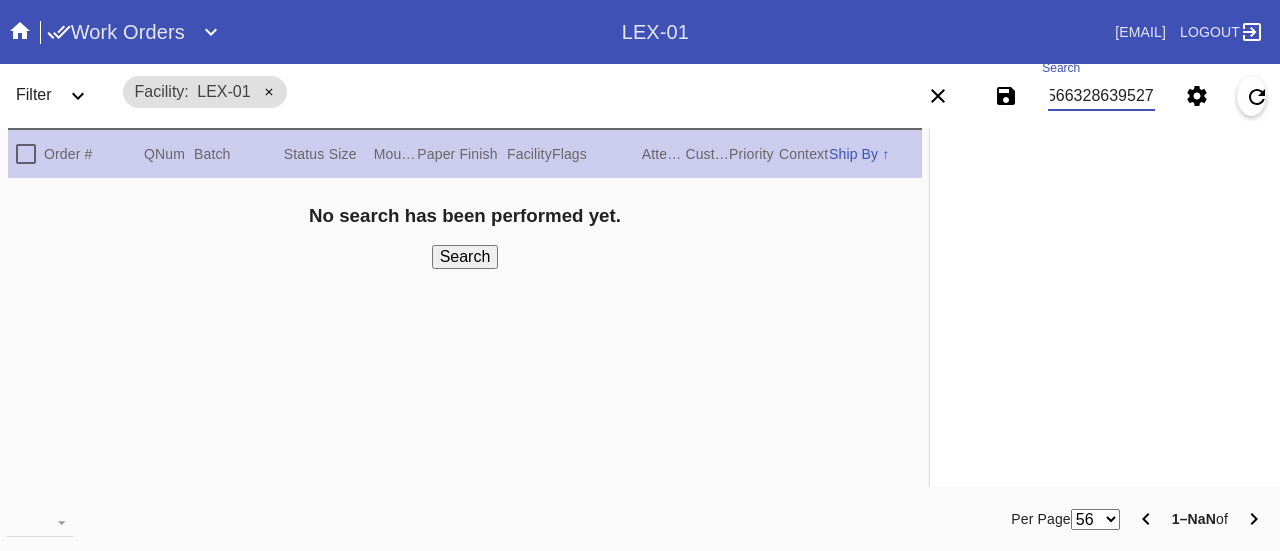 type on "W925663286395271" 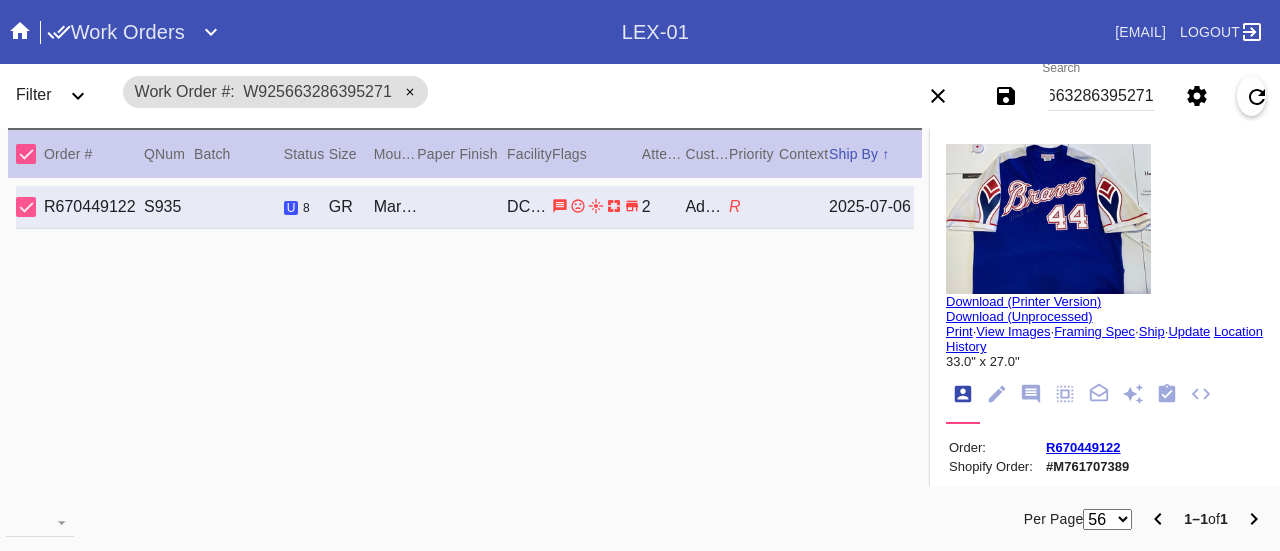 scroll, scrollTop: 0, scrollLeft: 0, axis: both 